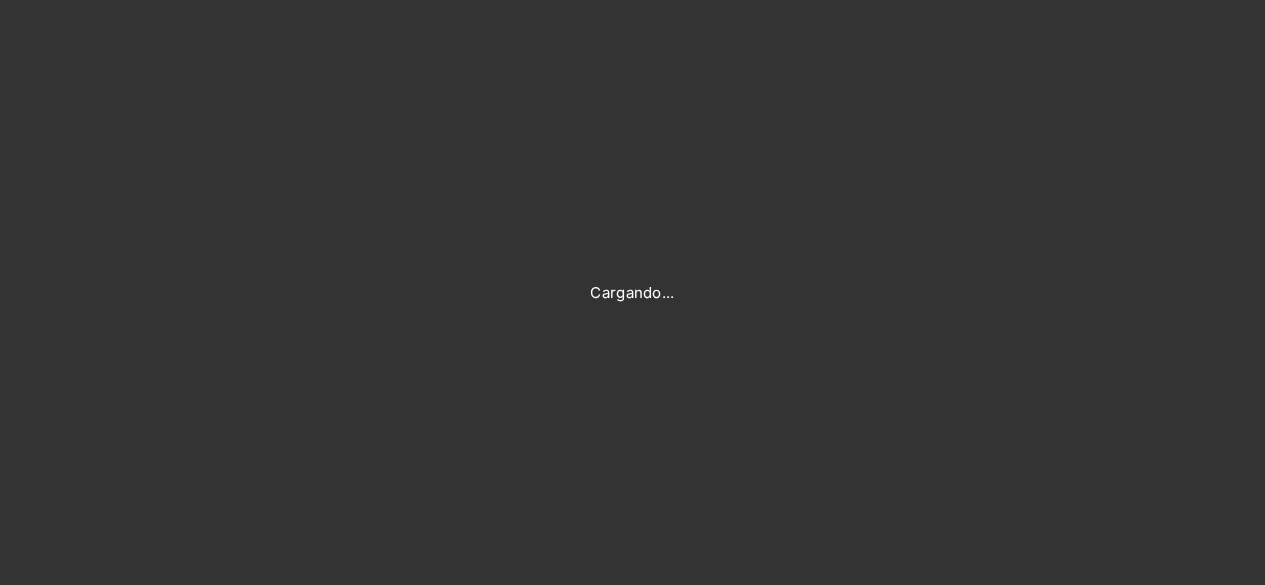 scroll, scrollTop: 0, scrollLeft: 0, axis: both 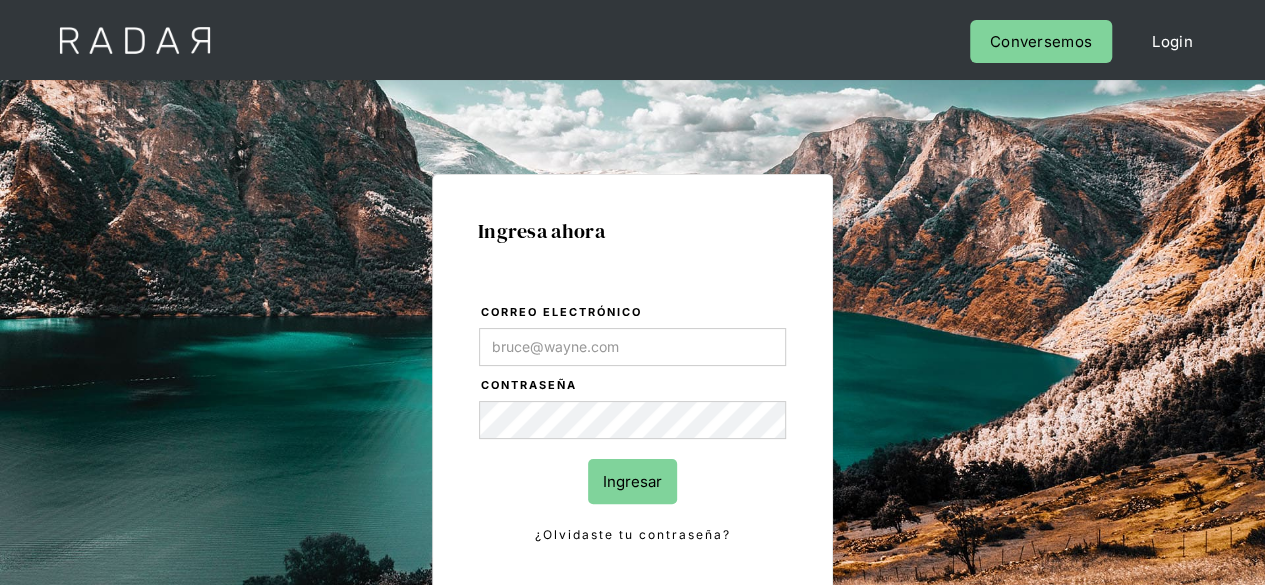 type on "[USERNAME]@example.com" 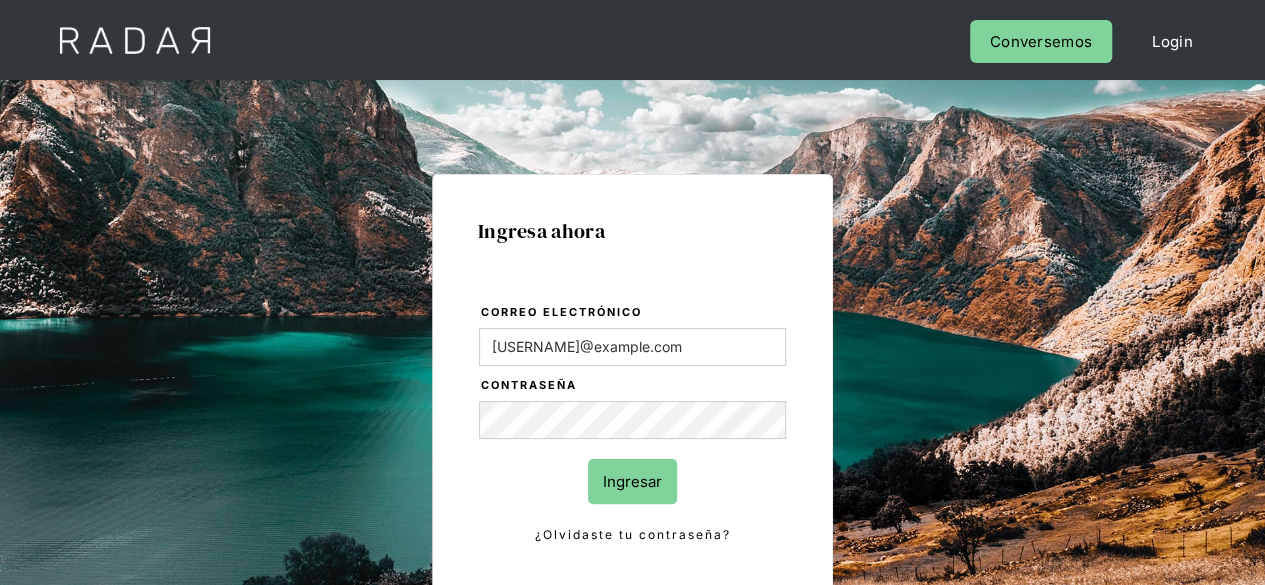 click on "Ingresar" at bounding box center (632, 481) 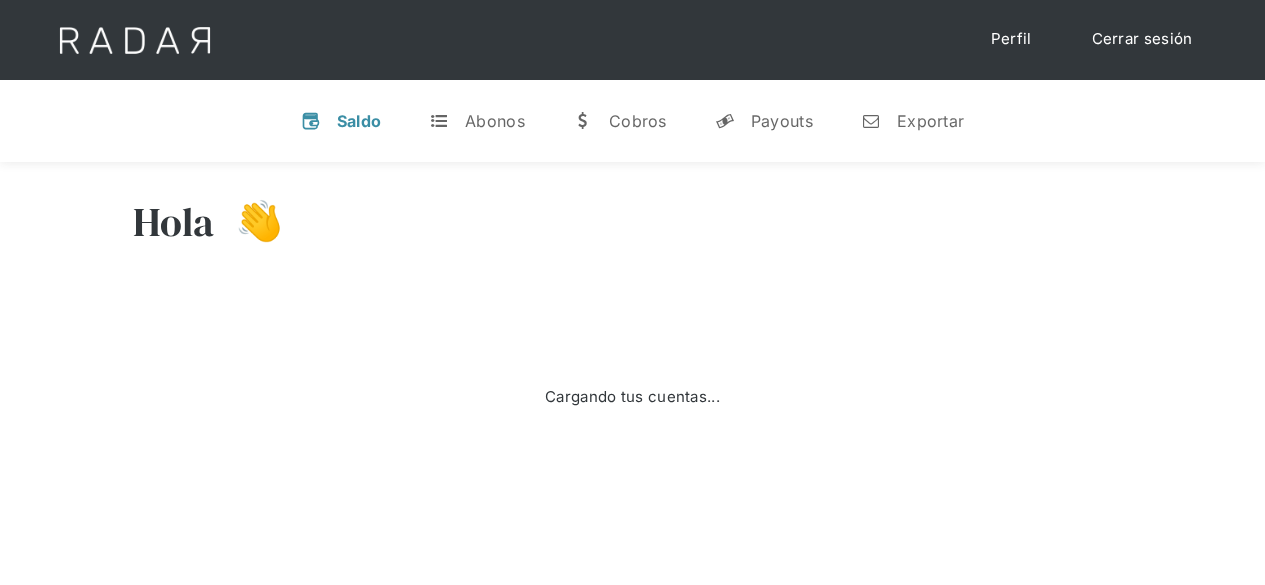 scroll, scrollTop: 0, scrollLeft: 0, axis: both 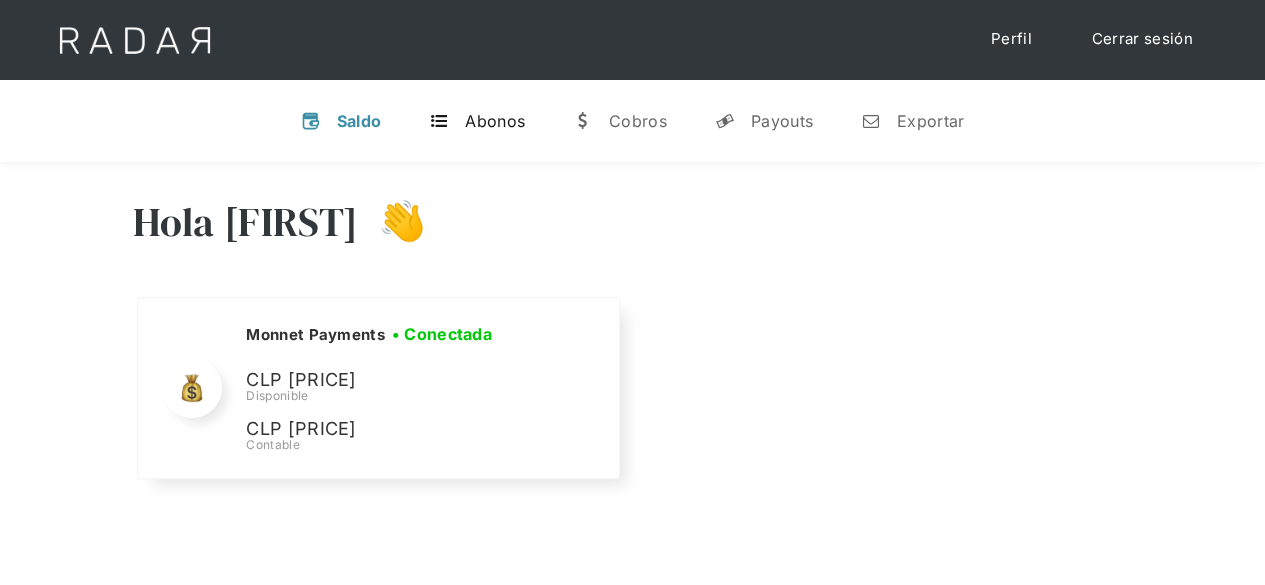 click on "Abonos" at bounding box center (495, 121) 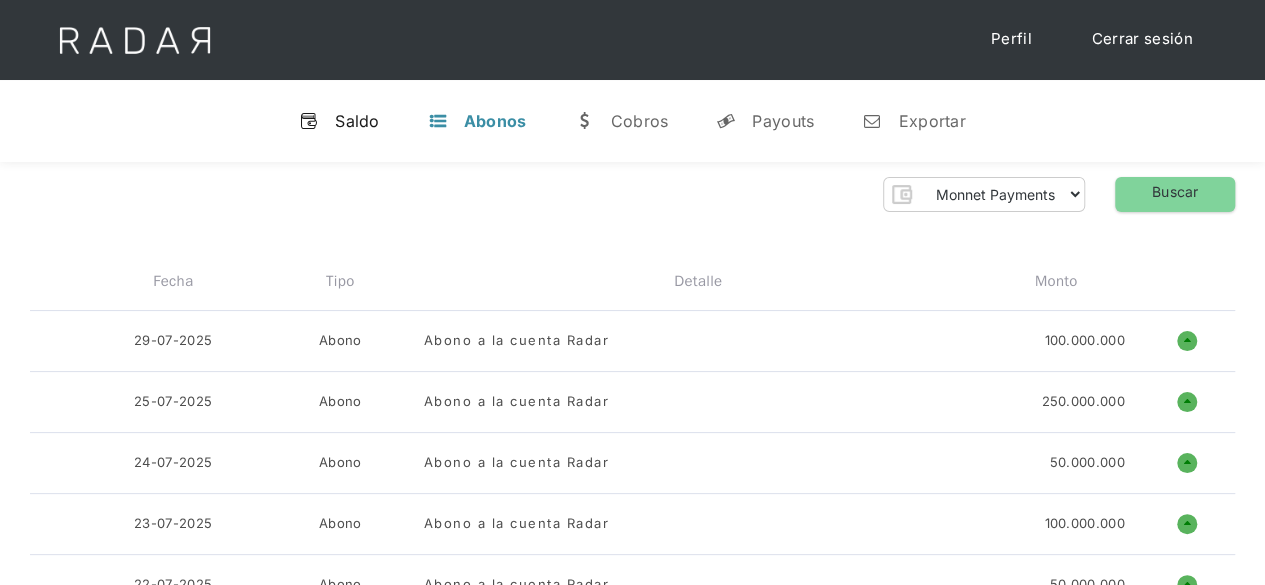 click on "Saldo" at bounding box center [357, 121] 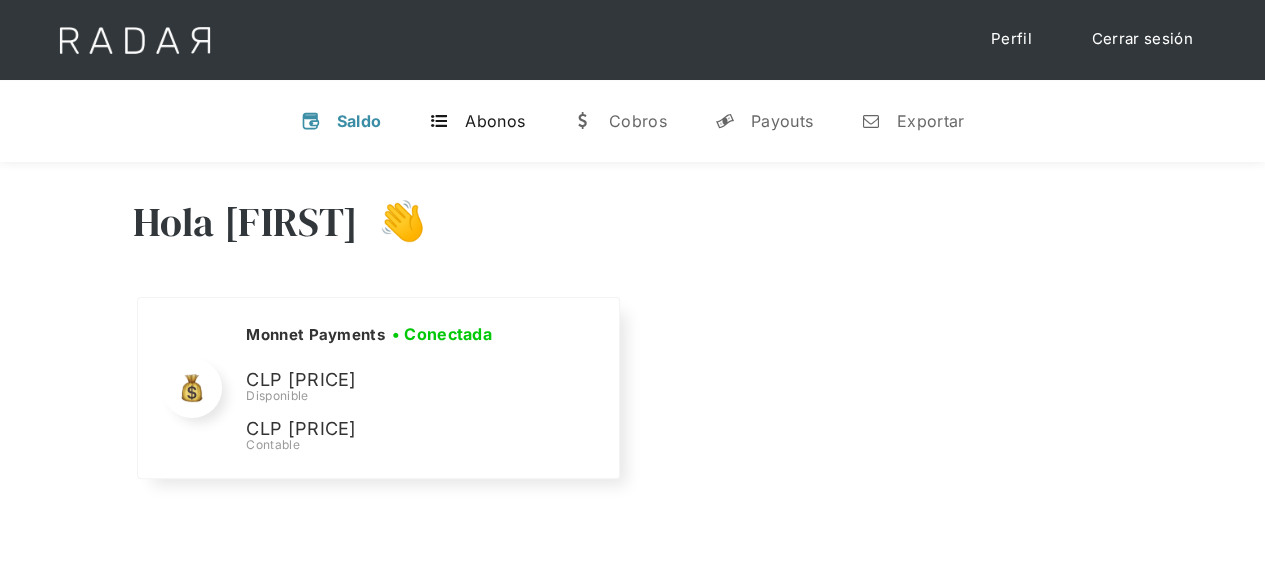 click on "Abonos" at bounding box center (495, 121) 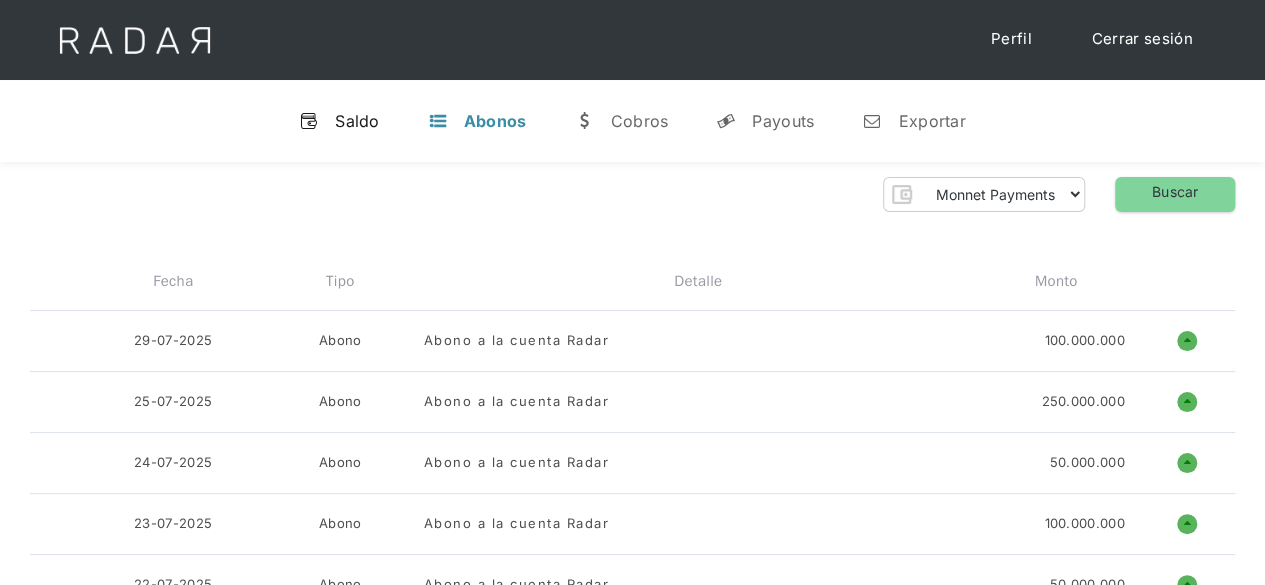 click on "Saldo" at bounding box center [357, 121] 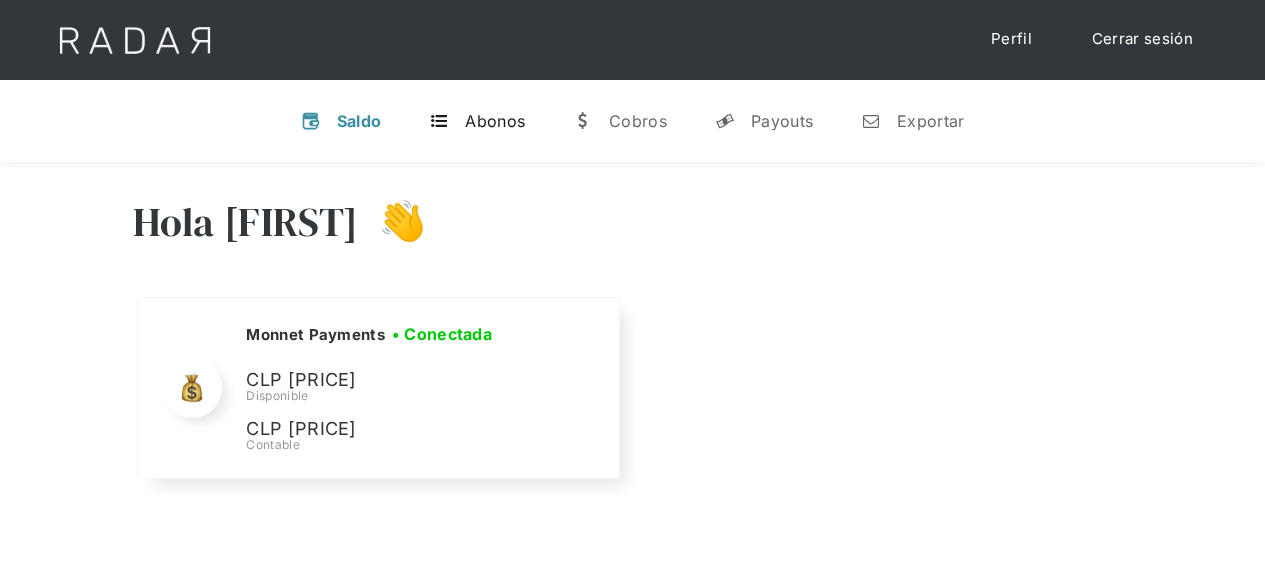 click on "Abonos" at bounding box center (495, 121) 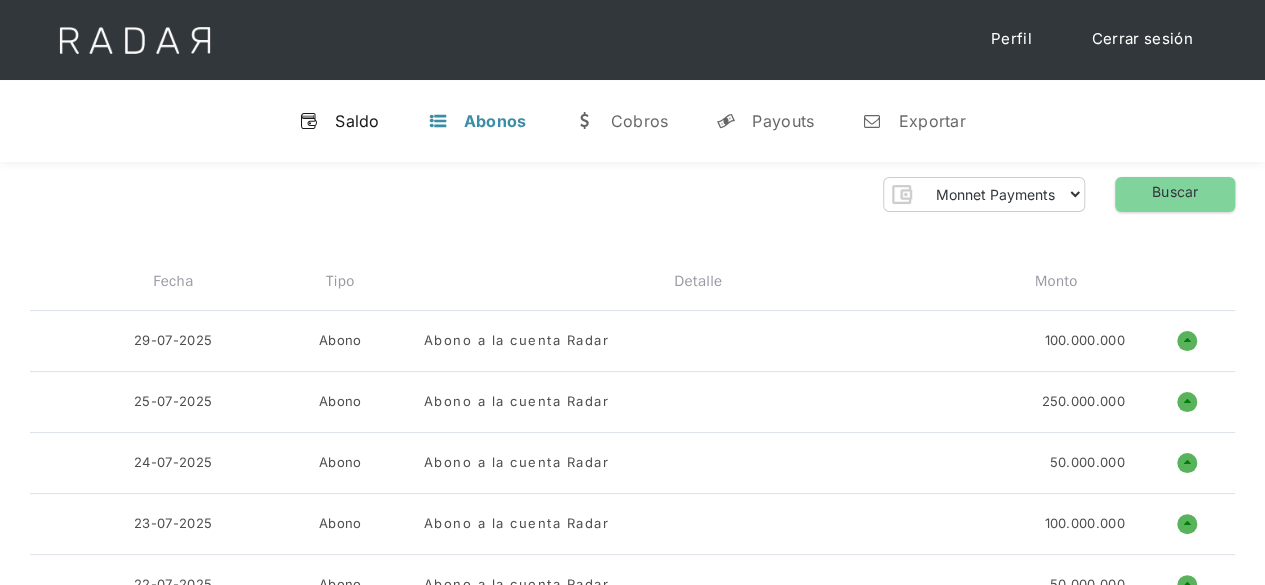 click on "Saldo" at bounding box center [357, 121] 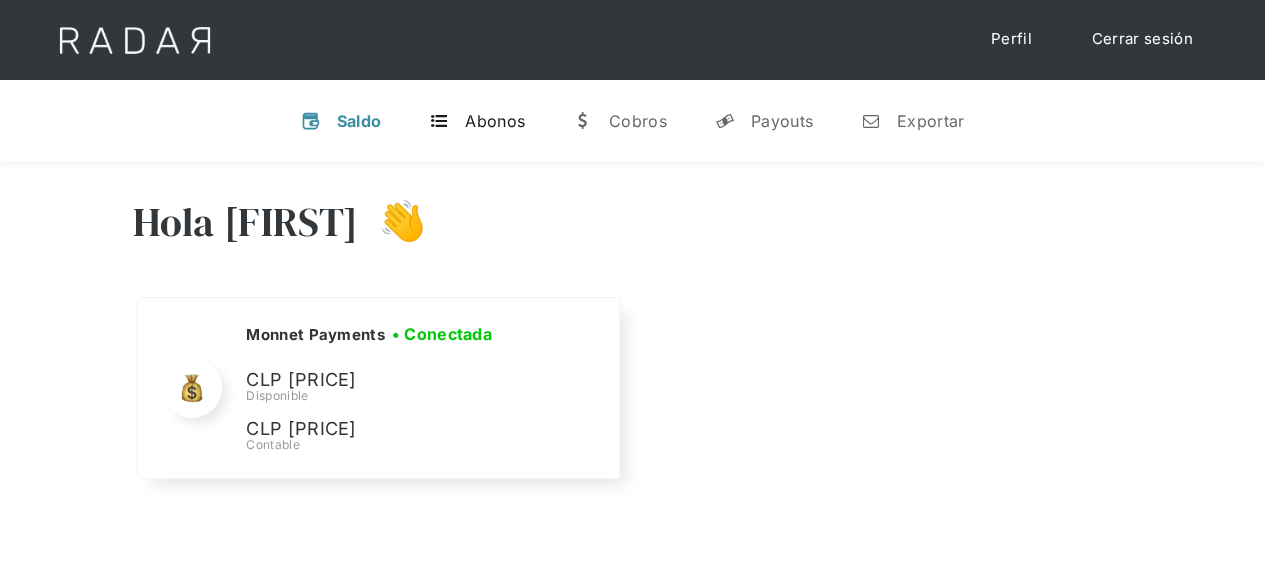click on "Abonos" at bounding box center (495, 121) 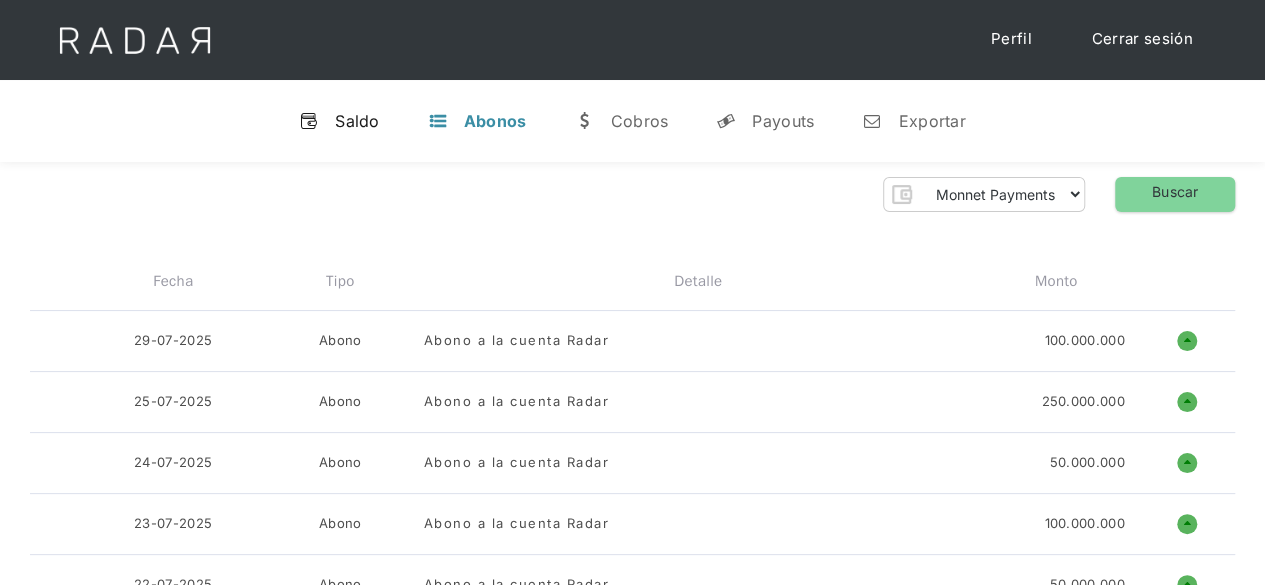 click on "v Saldo" at bounding box center (339, 121) 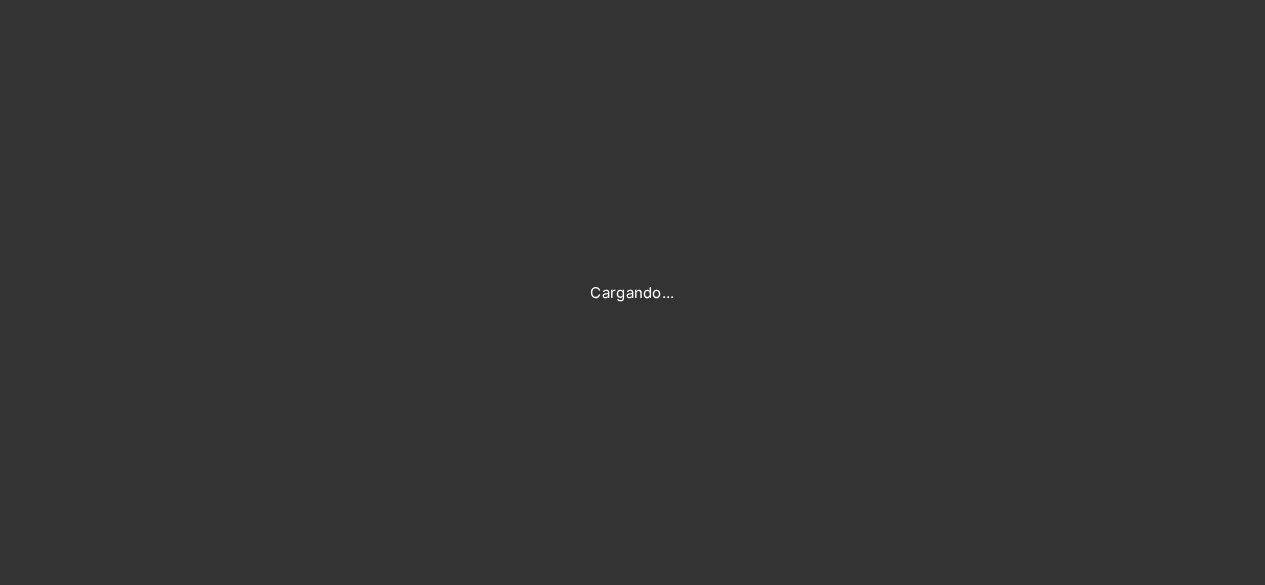 scroll, scrollTop: 0, scrollLeft: 0, axis: both 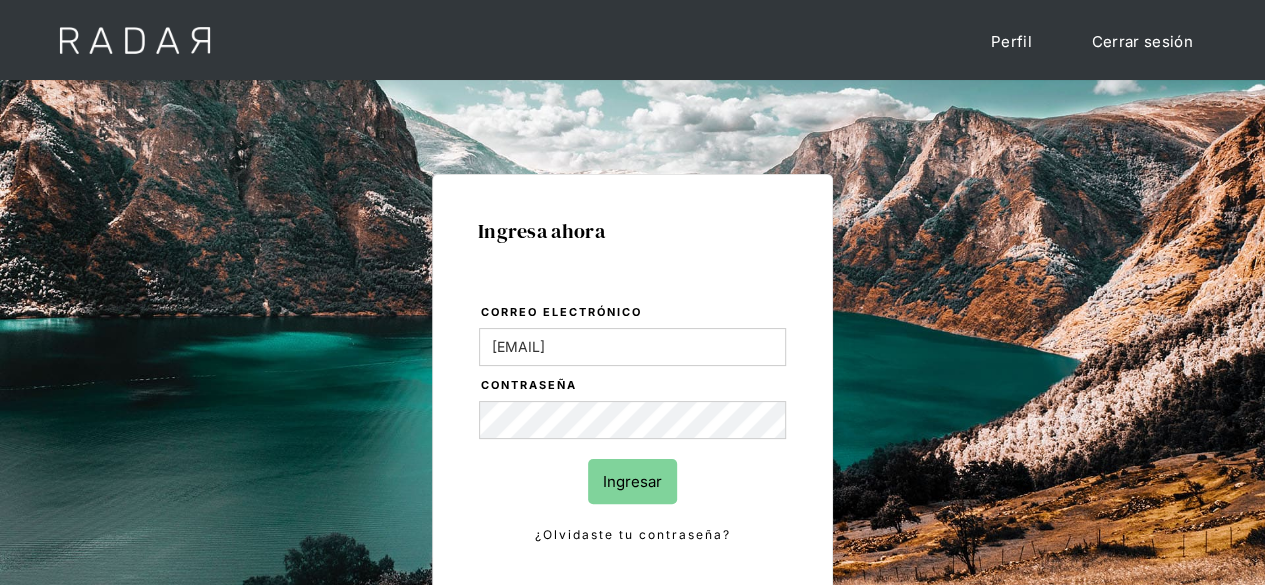click on "Ingresar" at bounding box center (632, 481) 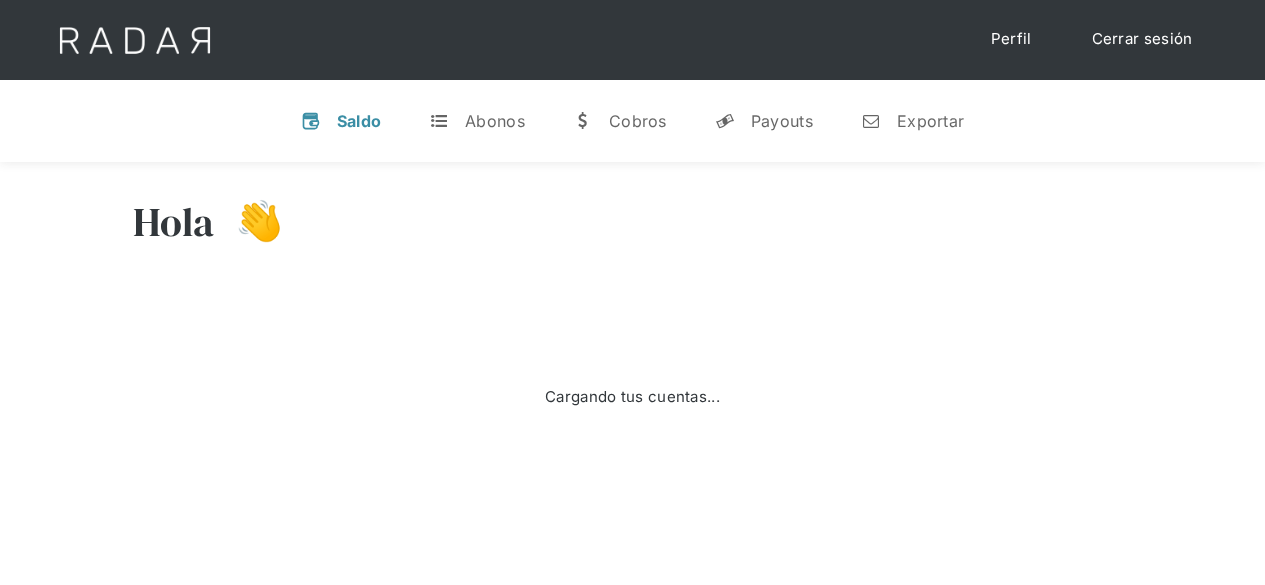 scroll, scrollTop: 0, scrollLeft: 0, axis: both 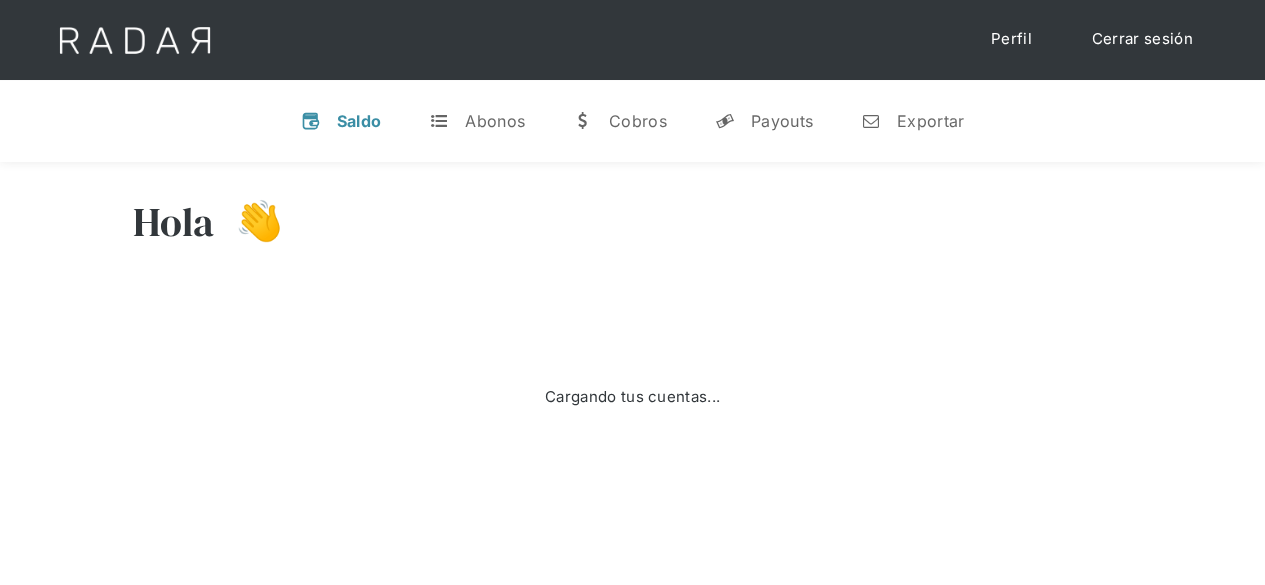 select on "monnetpayments" 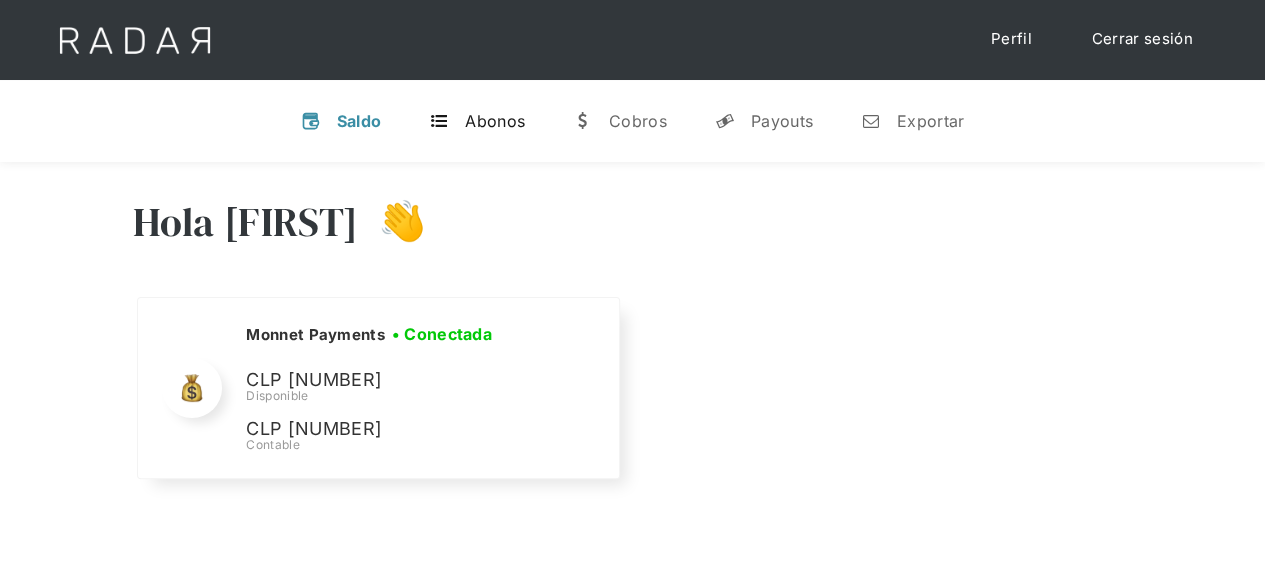 click on "Abonos" at bounding box center [495, 121] 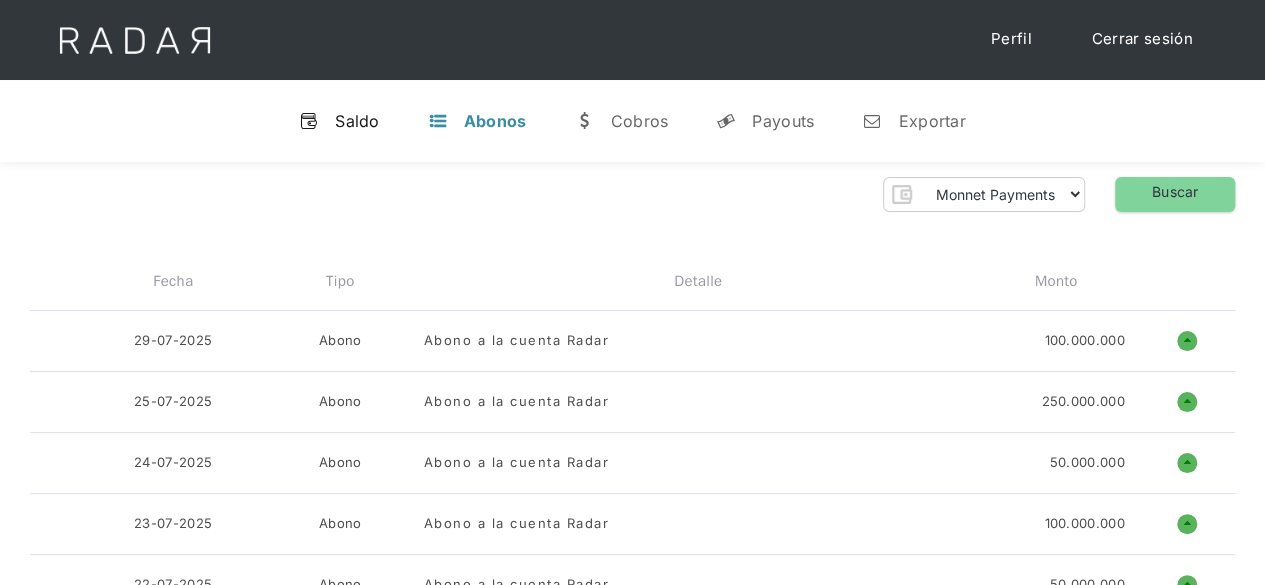 click on "Saldo" at bounding box center [357, 121] 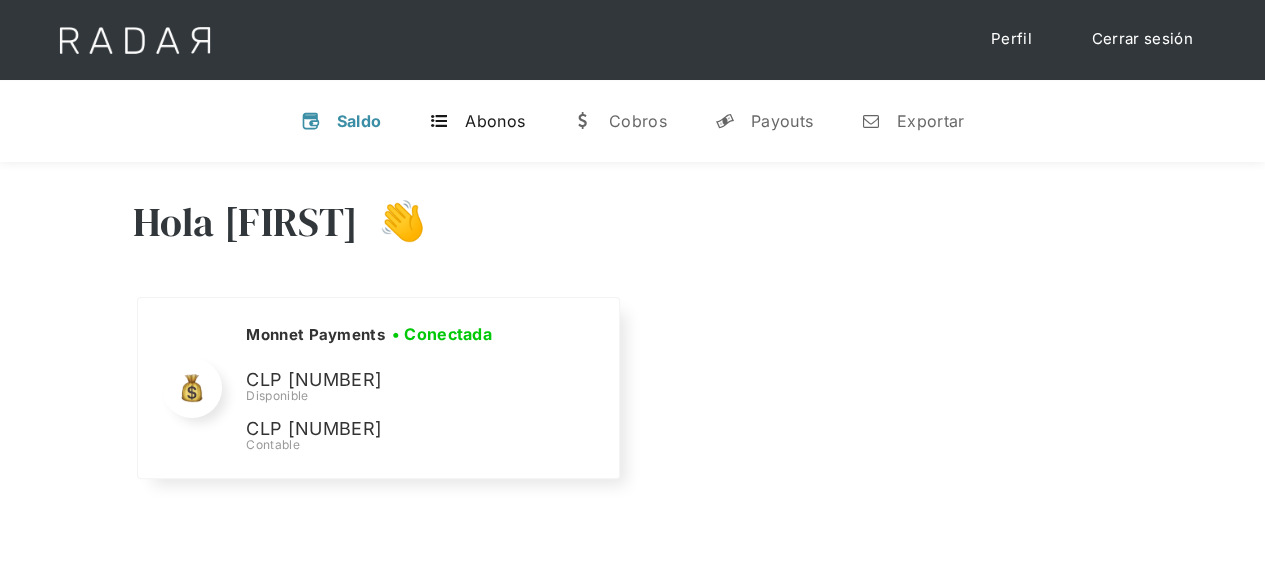 click on "Abonos" at bounding box center [495, 121] 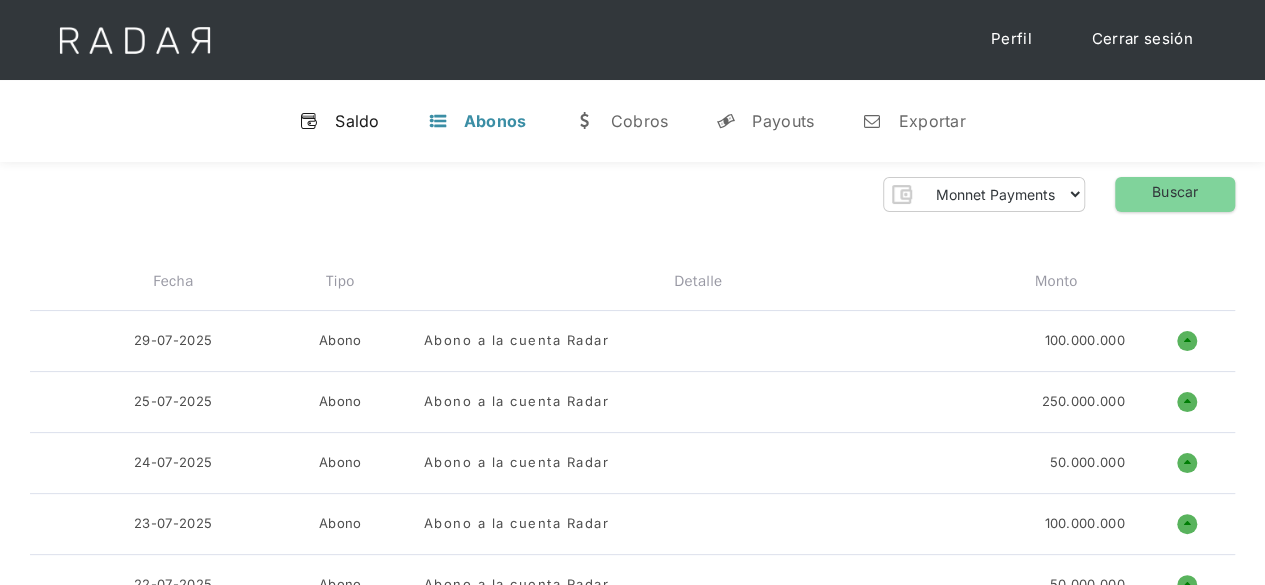 click on "Saldo" at bounding box center (357, 121) 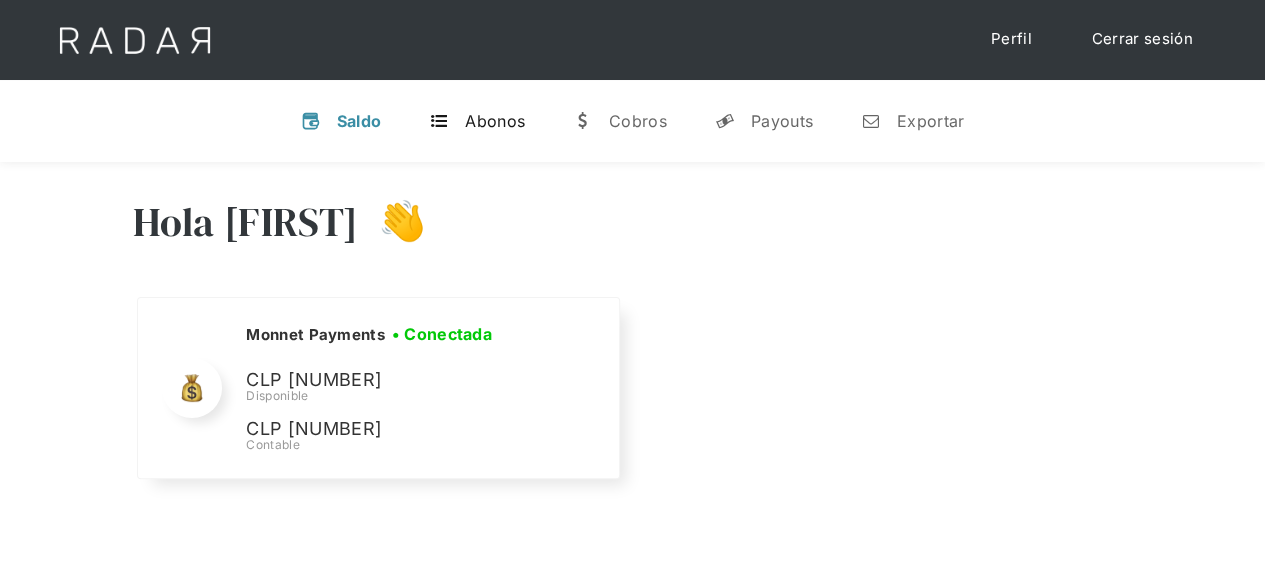 click on "Abonos" at bounding box center [495, 121] 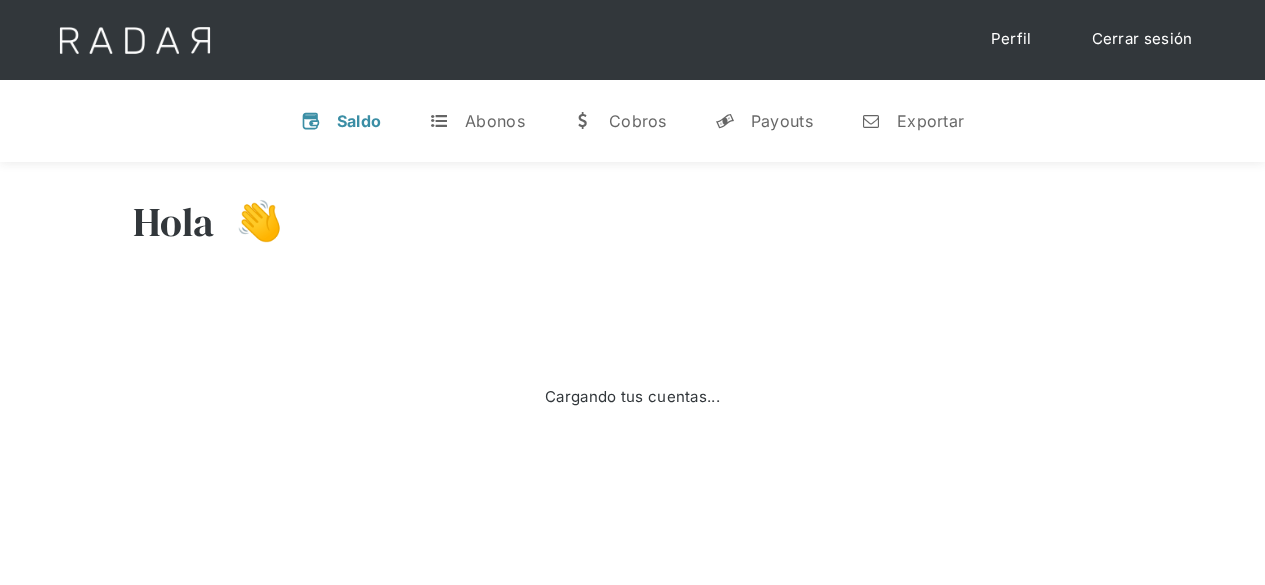 scroll, scrollTop: 0, scrollLeft: 0, axis: both 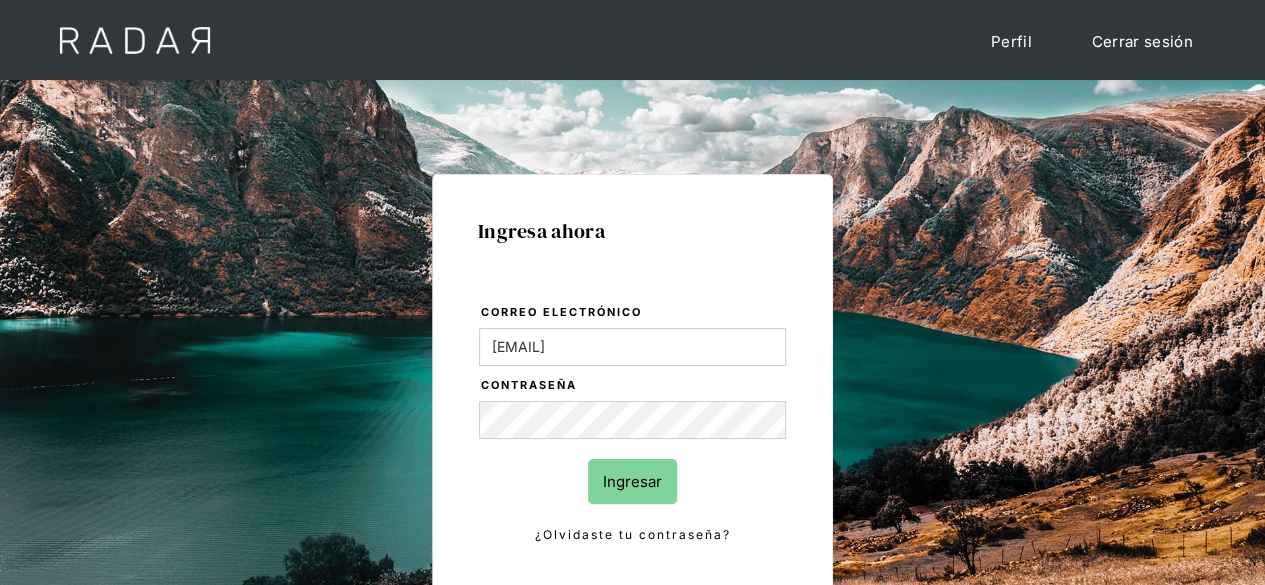 click on "Ingresar" at bounding box center [632, 481] 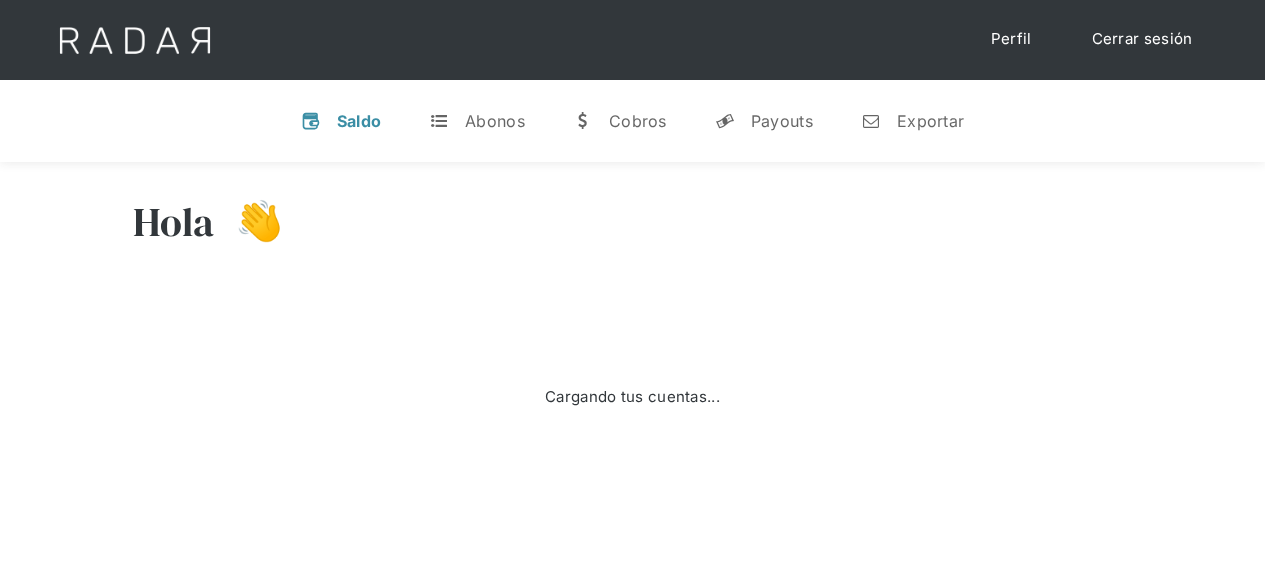 scroll, scrollTop: 0, scrollLeft: 0, axis: both 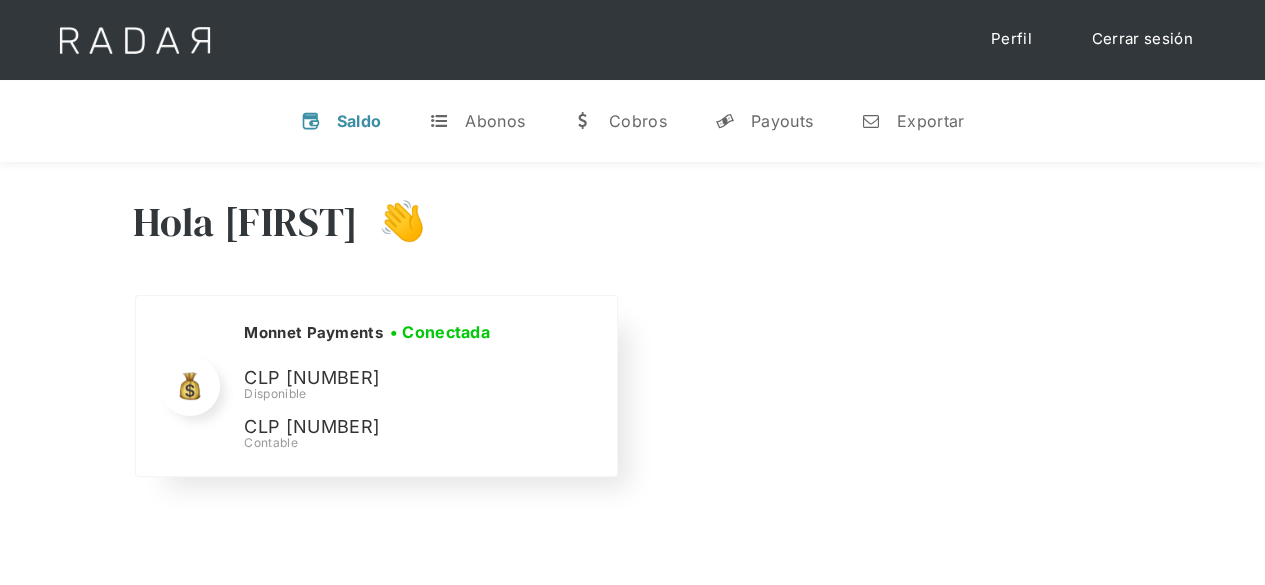 click on "CLP [NUMBER]" at bounding box center (0, 0) 